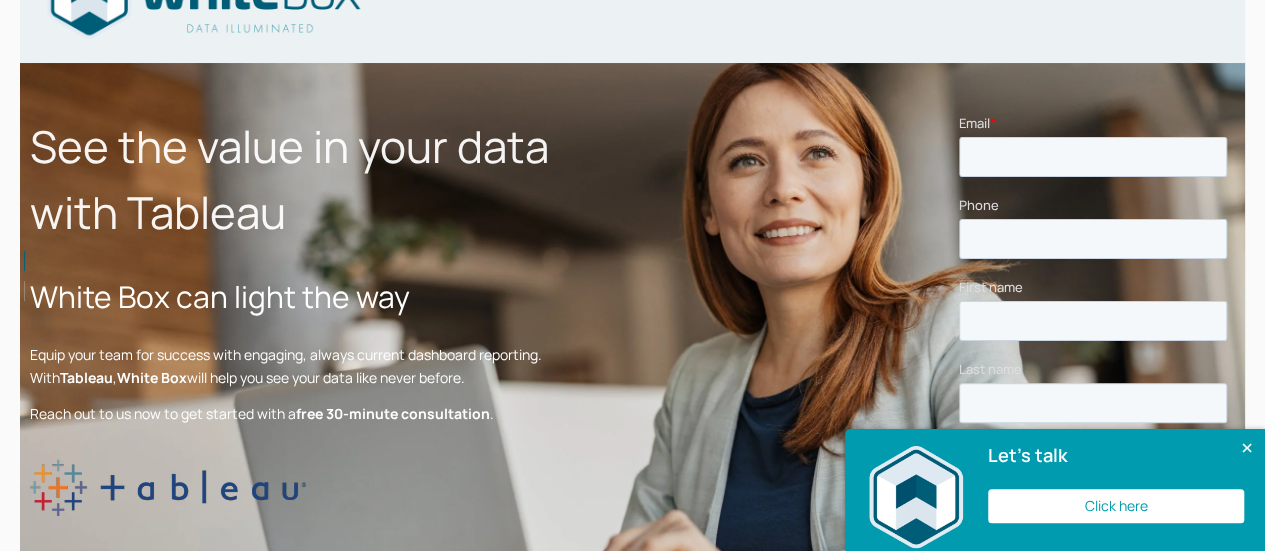 scroll, scrollTop: 98, scrollLeft: 0, axis: vertical 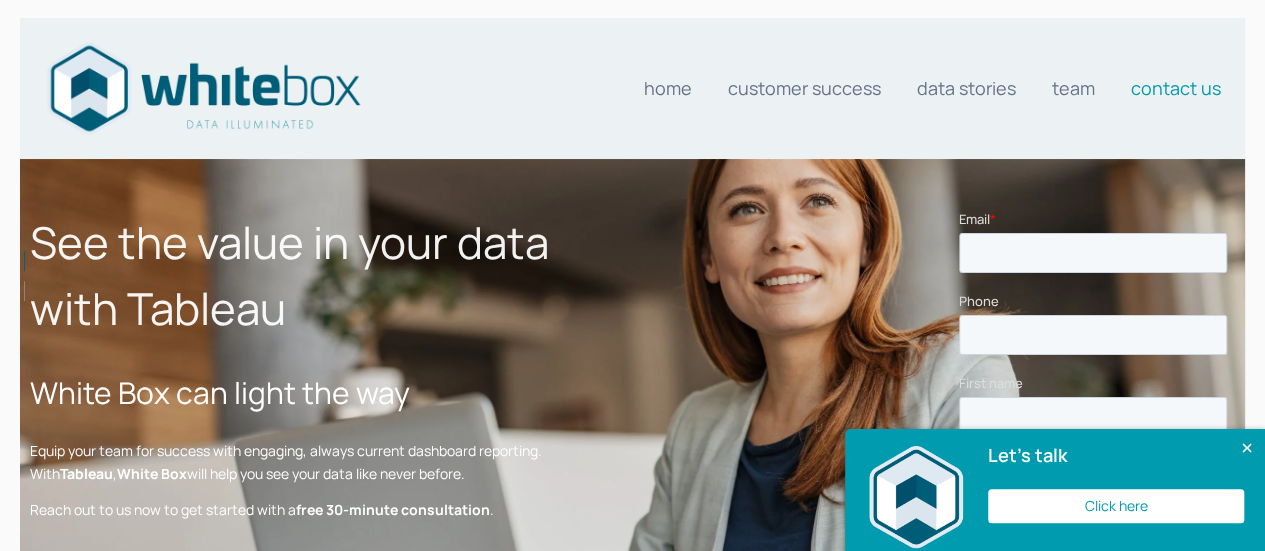 click on "Contact us" at bounding box center [1176, 88] 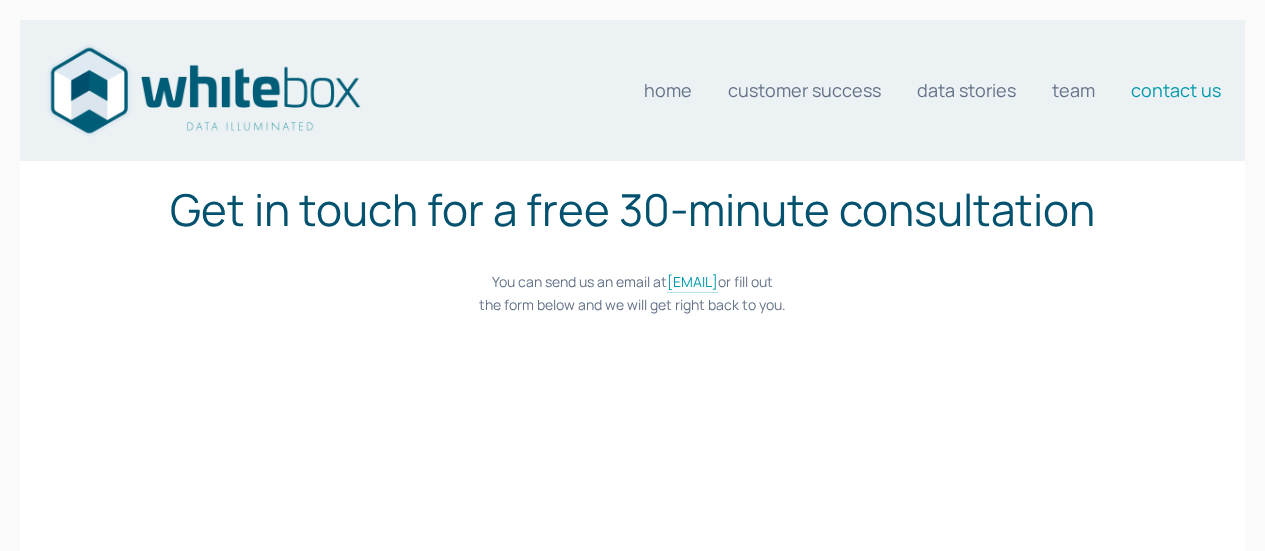 scroll, scrollTop: 0, scrollLeft: 0, axis: both 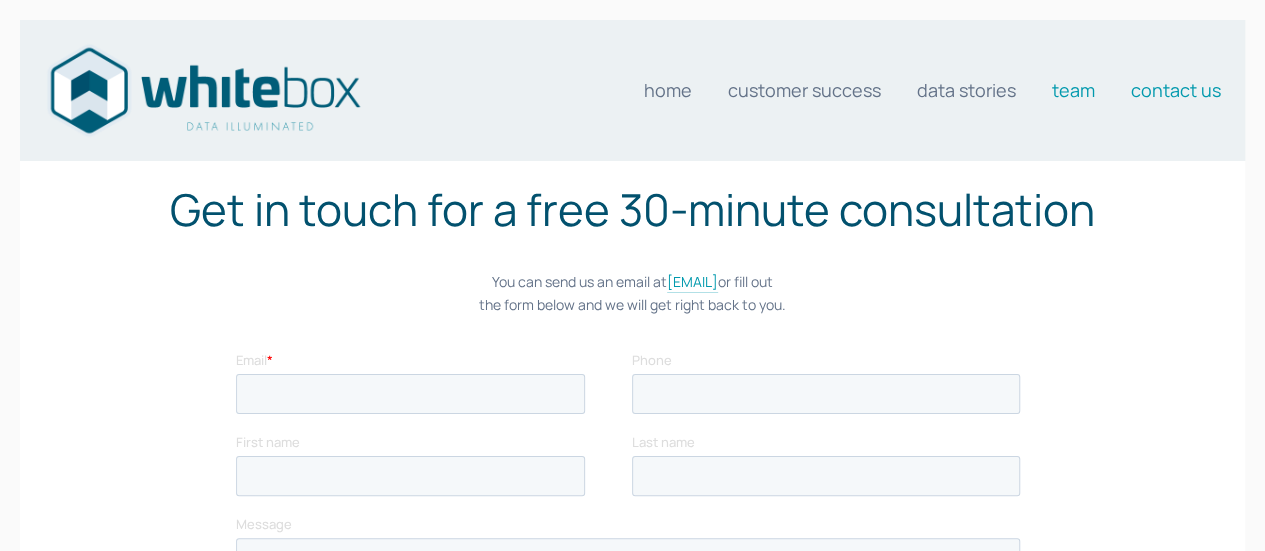 click on "Team" at bounding box center [1073, 90] 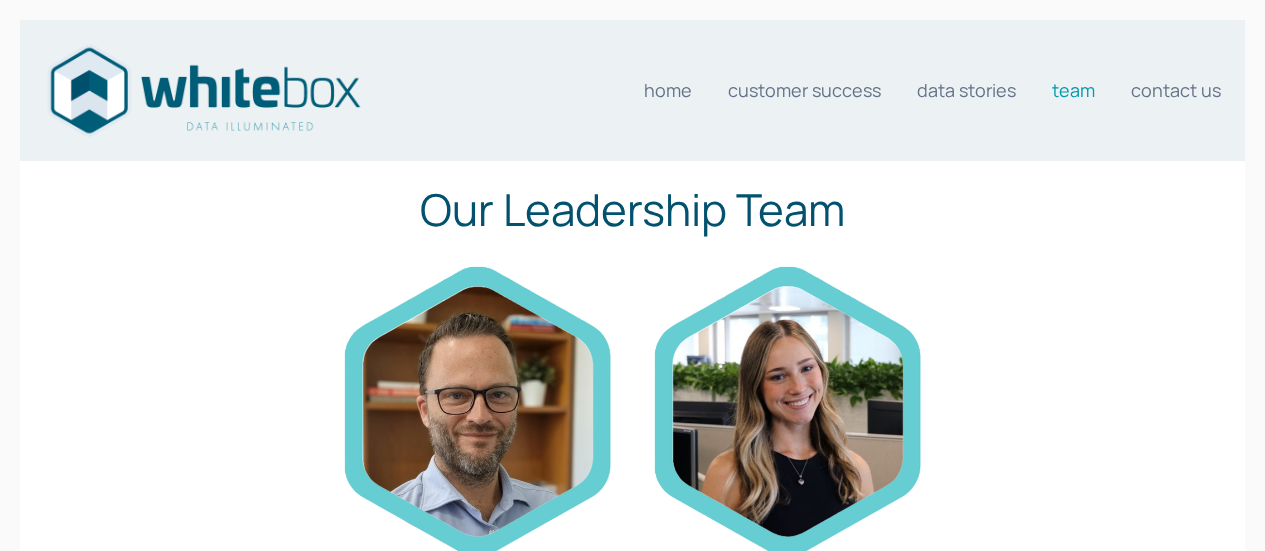 scroll, scrollTop: 0, scrollLeft: 0, axis: both 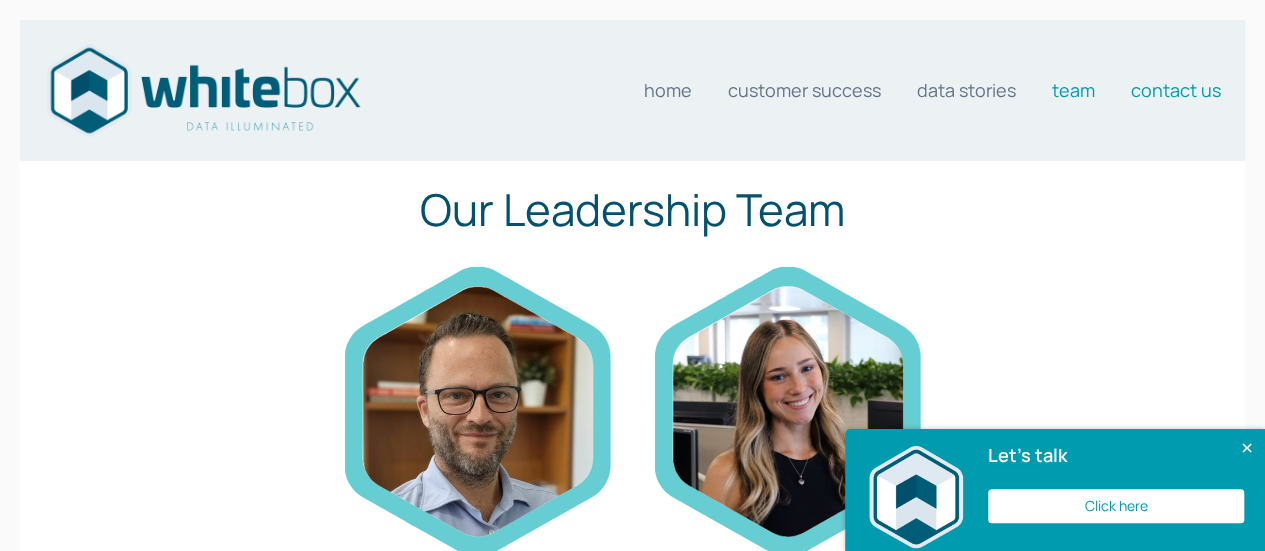 click on "Contact us" at bounding box center (1176, 90) 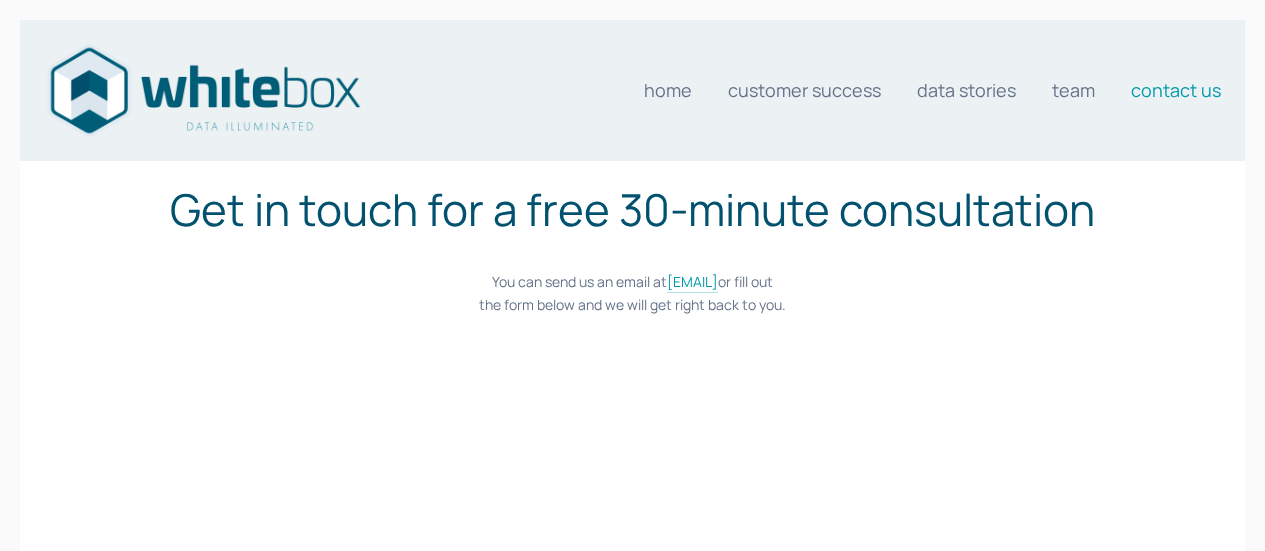 scroll, scrollTop: 0, scrollLeft: 0, axis: both 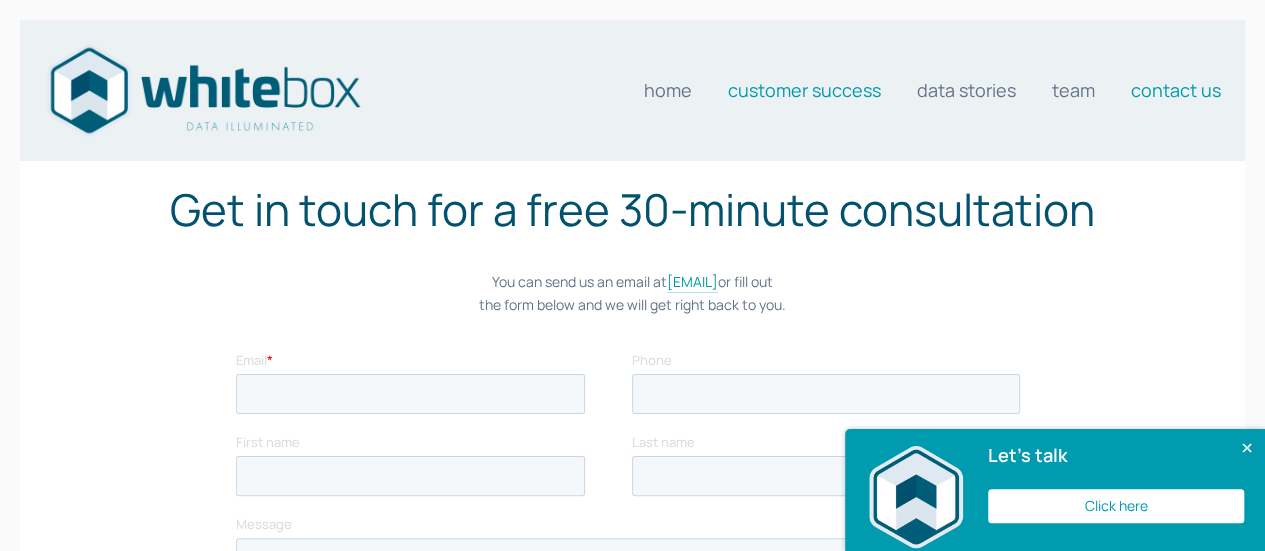 click on "Customer Success" at bounding box center (804, 90) 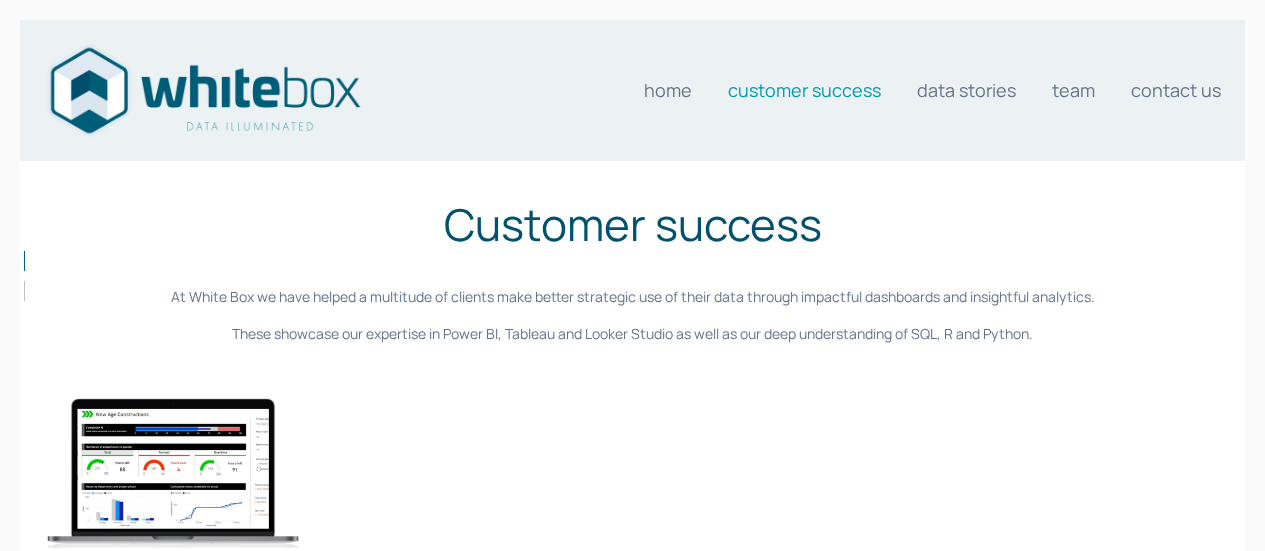 scroll, scrollTop: 0, scrollLeft: 0, axis: both 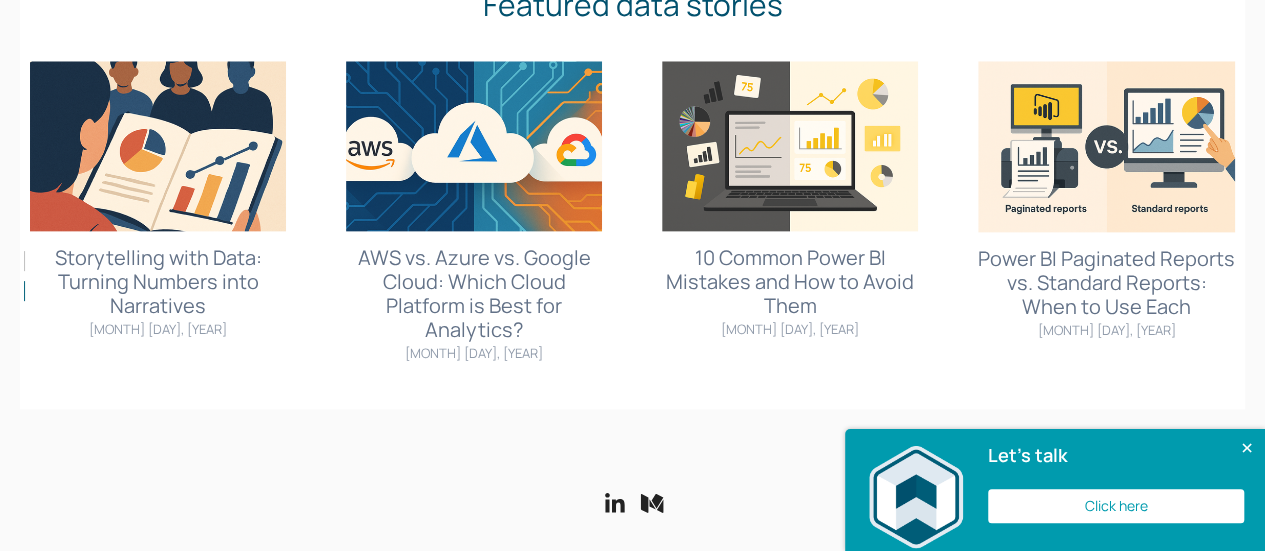 click on "Storytelling with Data: Turning Numbers into Narratives" at bounding box center [158, 281] 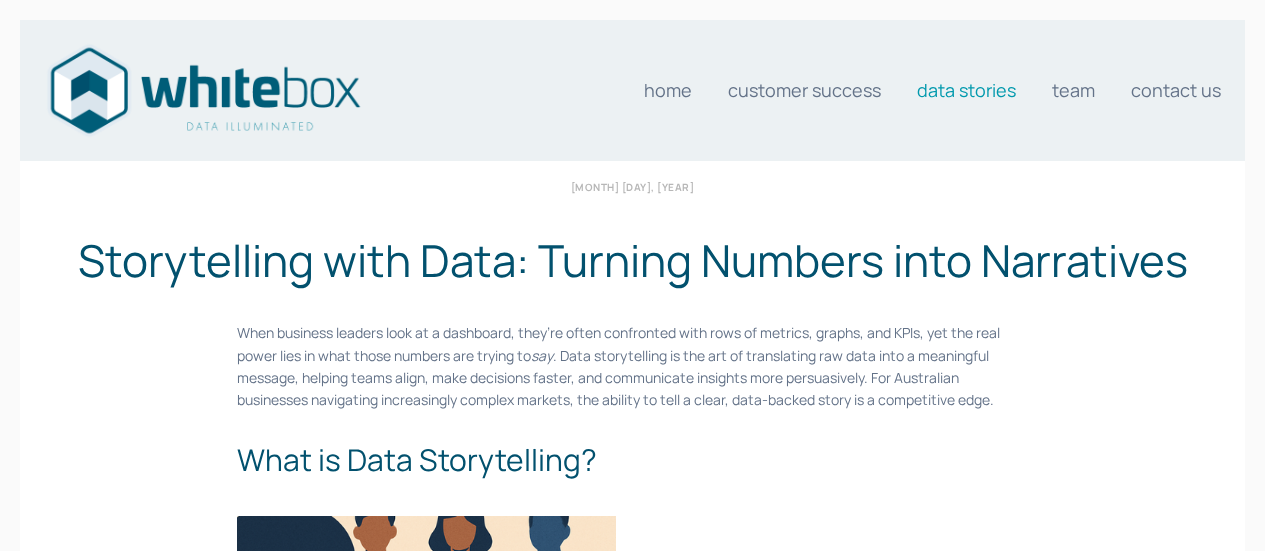scroll, scrollTop: 0, scrollLeft: 0, axis: both 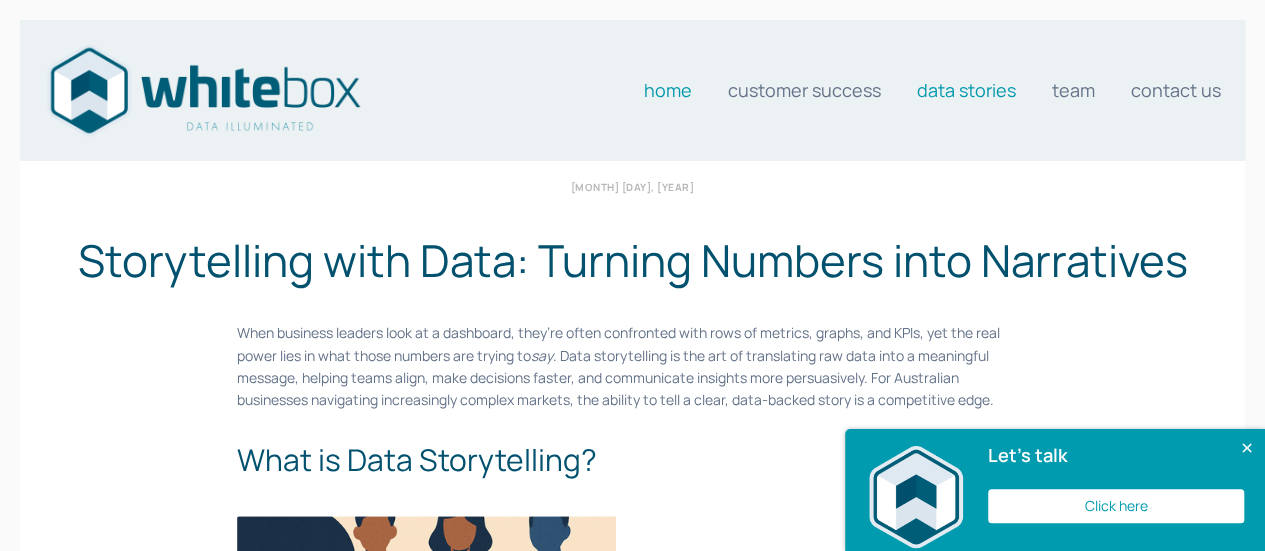 click on "Home" at bounding box center (668, 90) 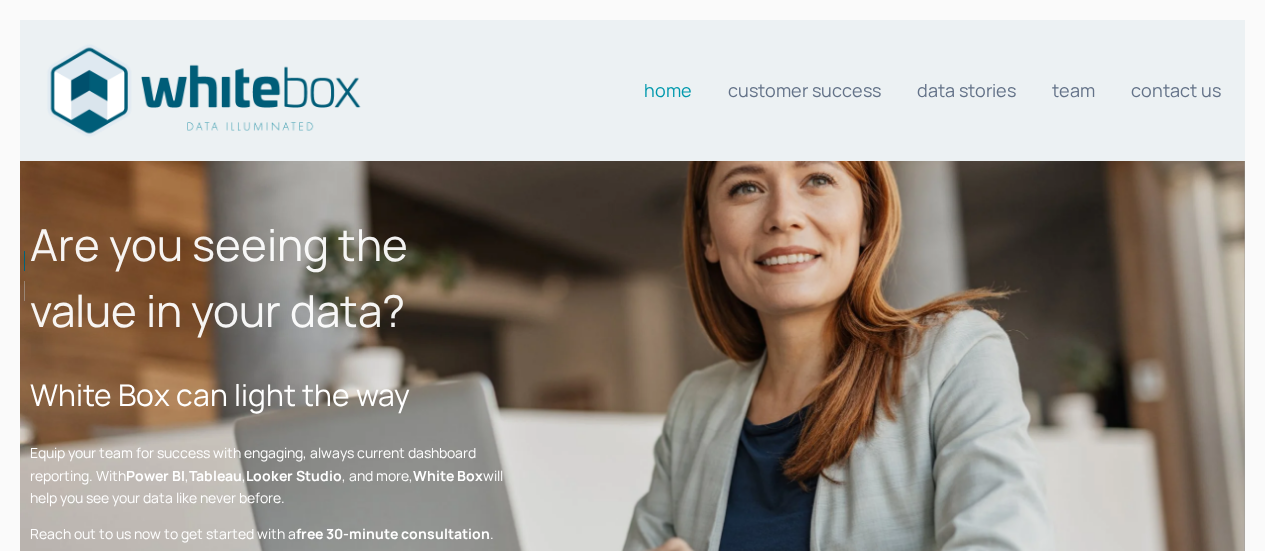 scroll, scrollTop: 0, scrollLeft: 0, axis: both 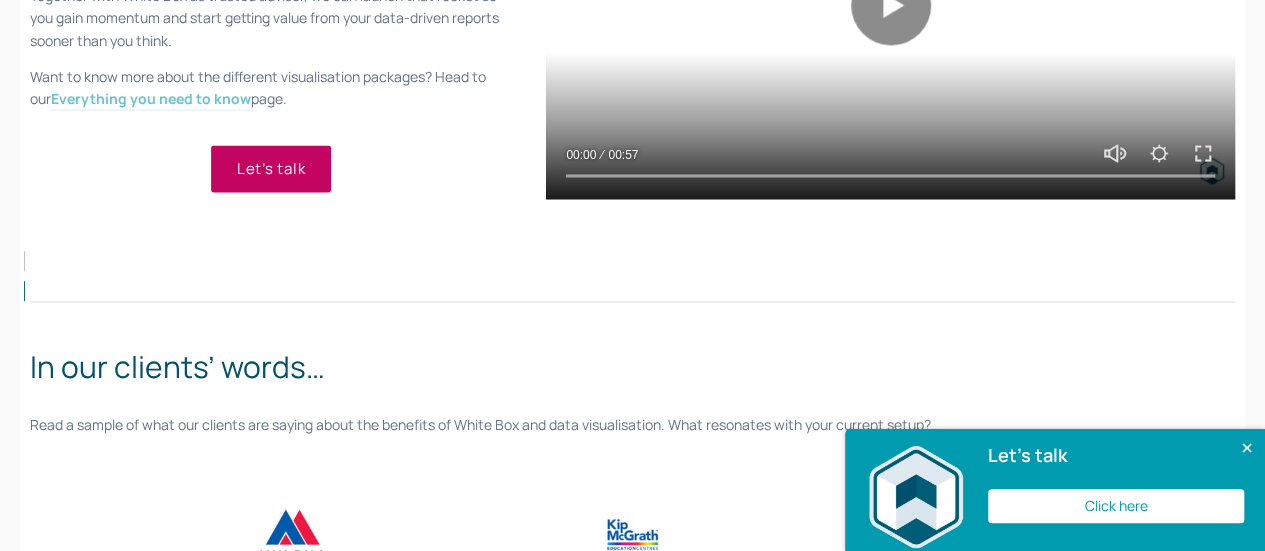 click on "Everything you need to know" at bounding box center (151, 98) 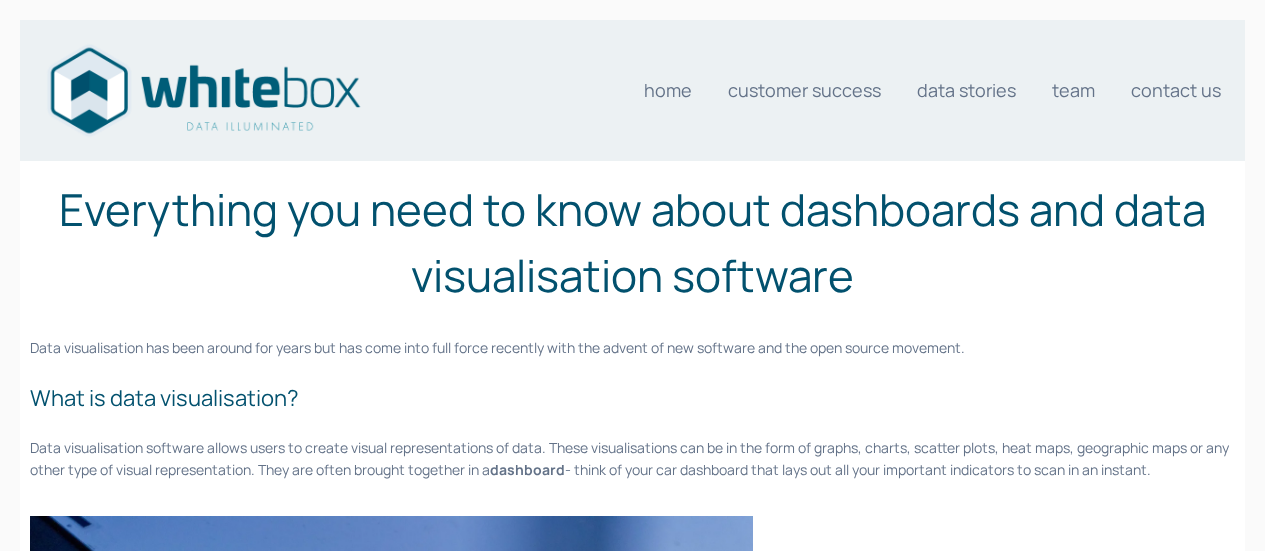 scroll, scrollTop: 0, scrollLeft: 0, axis: both 